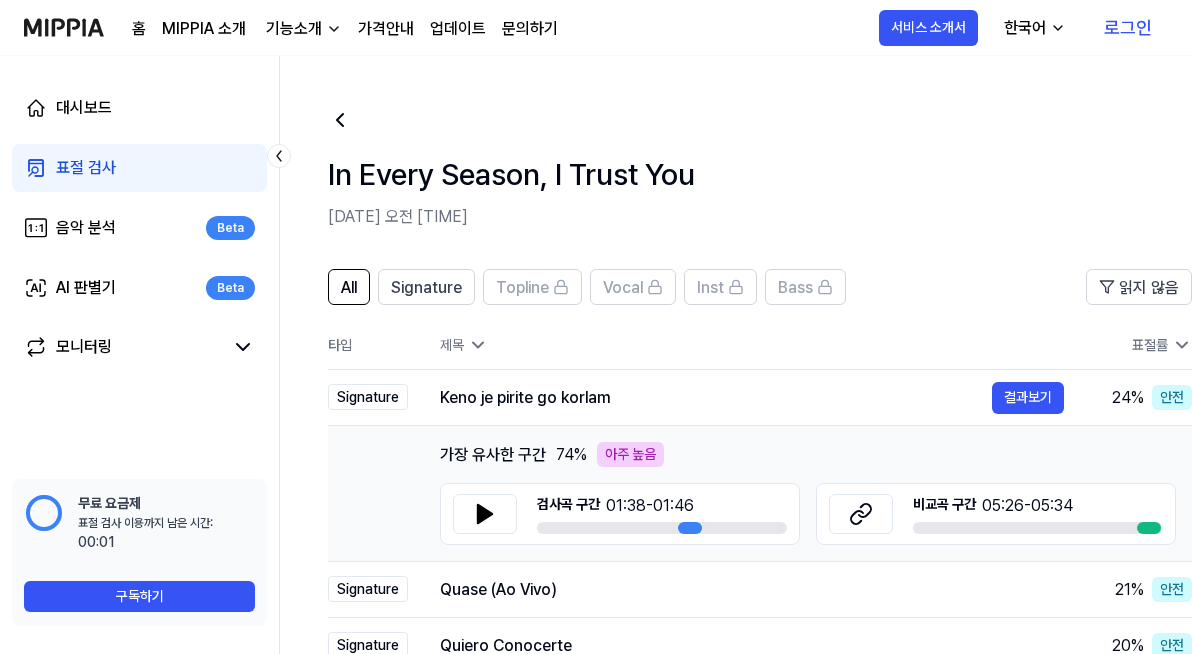 scroll, scrollTop: 205, scrollLeft: 0, axis: vertical 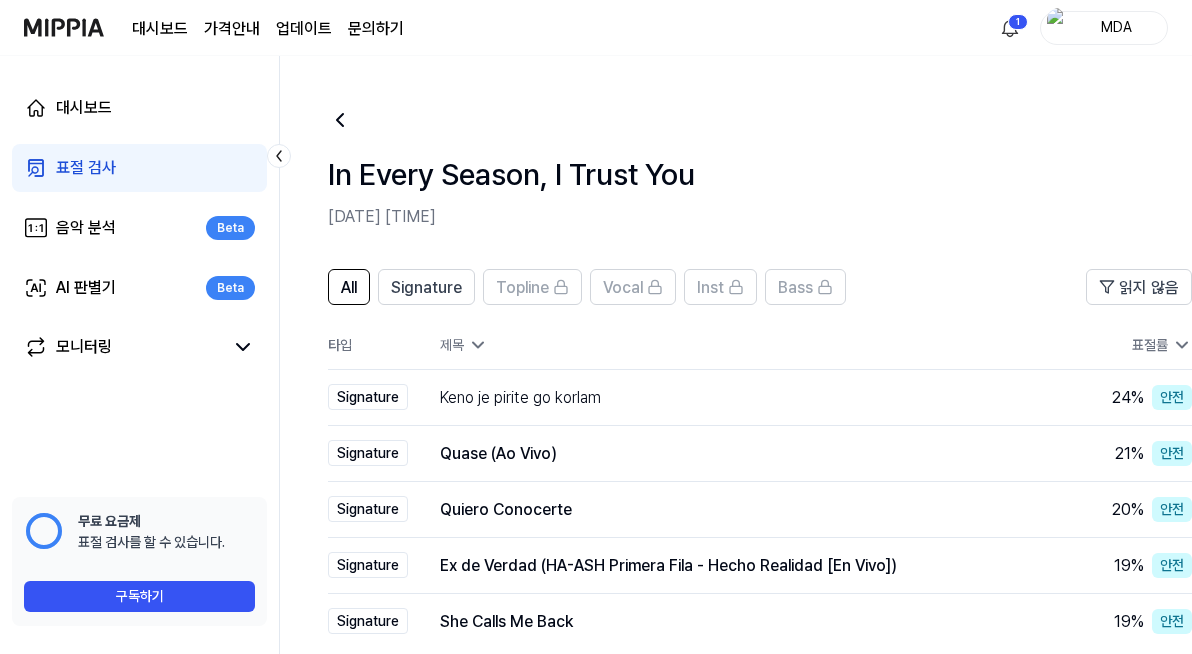 click on "표절 검사" at bounding box center [139, 168] 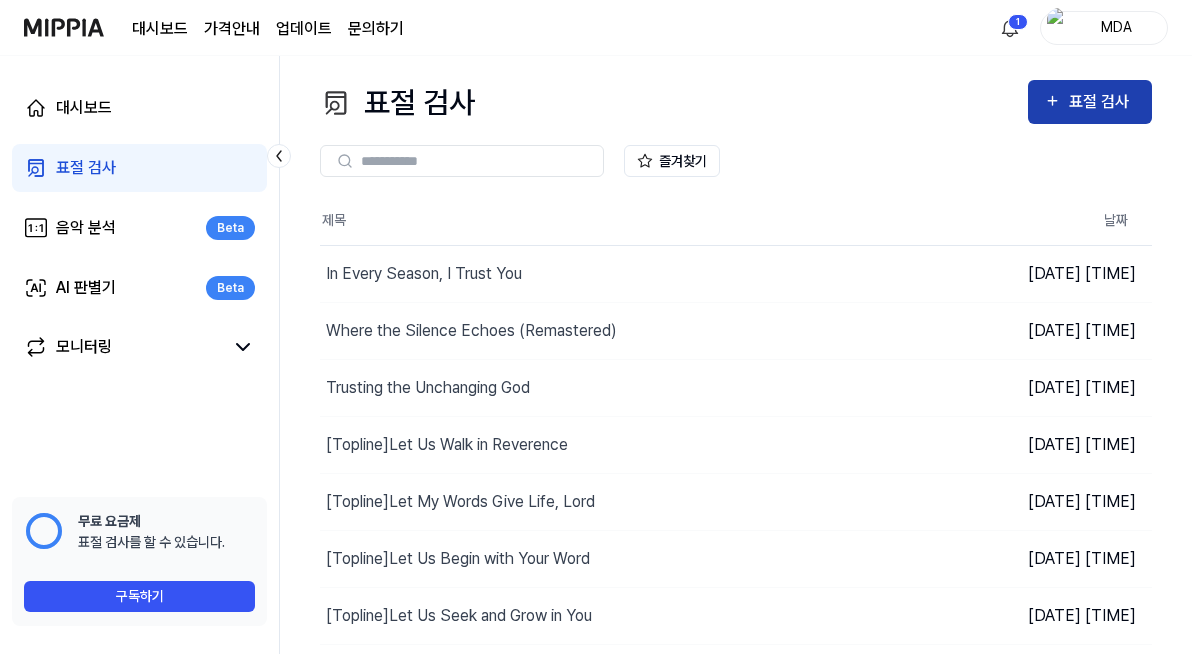 click on "표절 검사" at bounding box center [1102, 102] 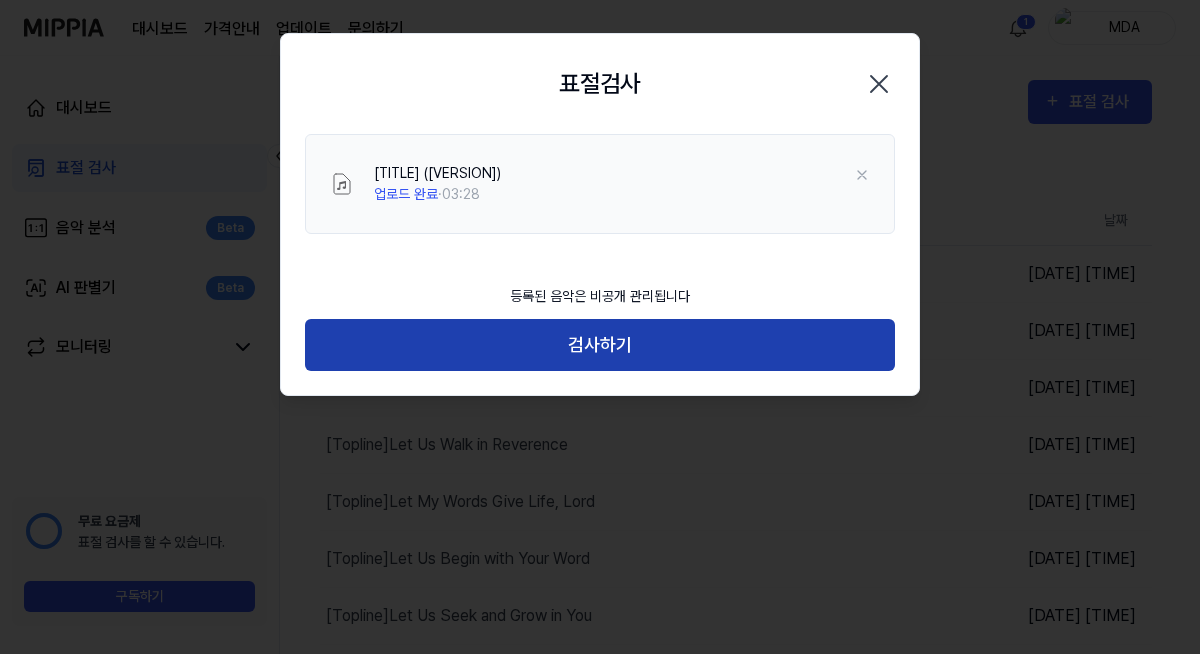 click on "검사하기" at bounding box center (600, 345) 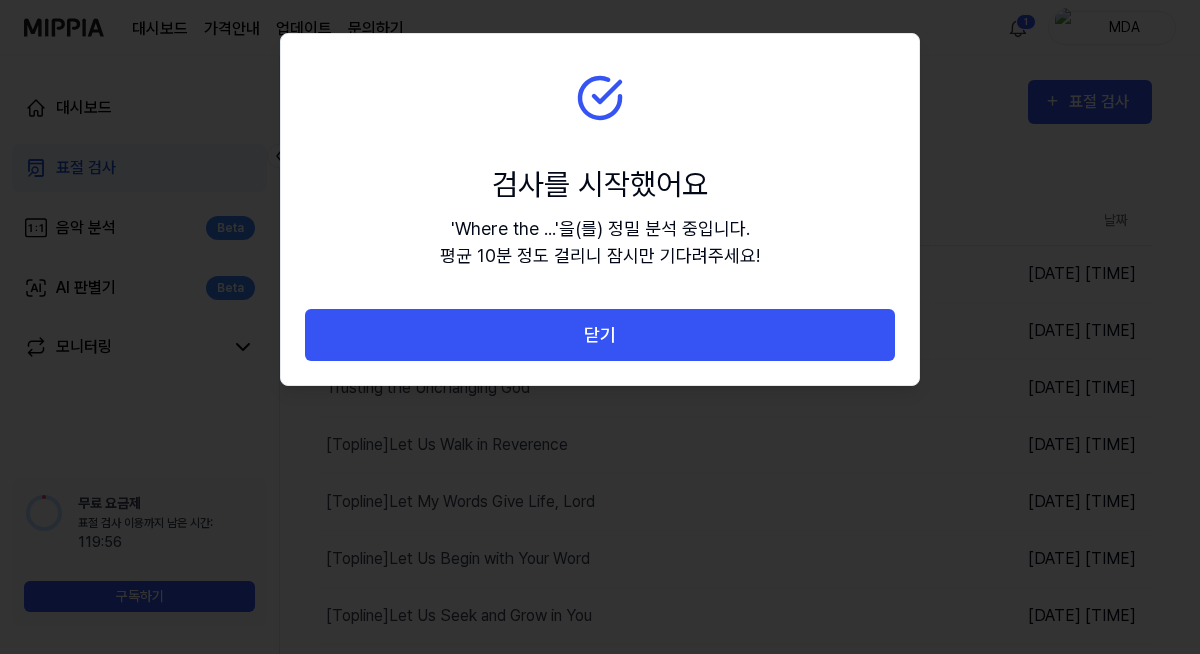 click on "닫기" at bounding box center (600, 335) 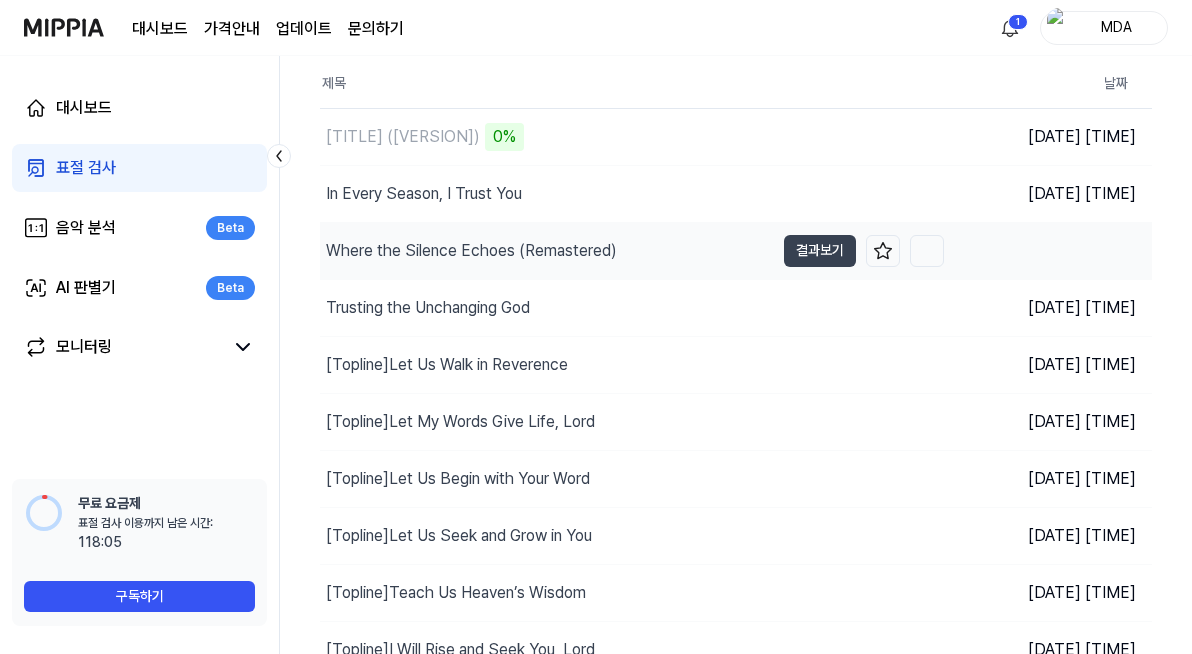 scroll, scrollTop: 221, scrollLeft: 0, axis: vertical 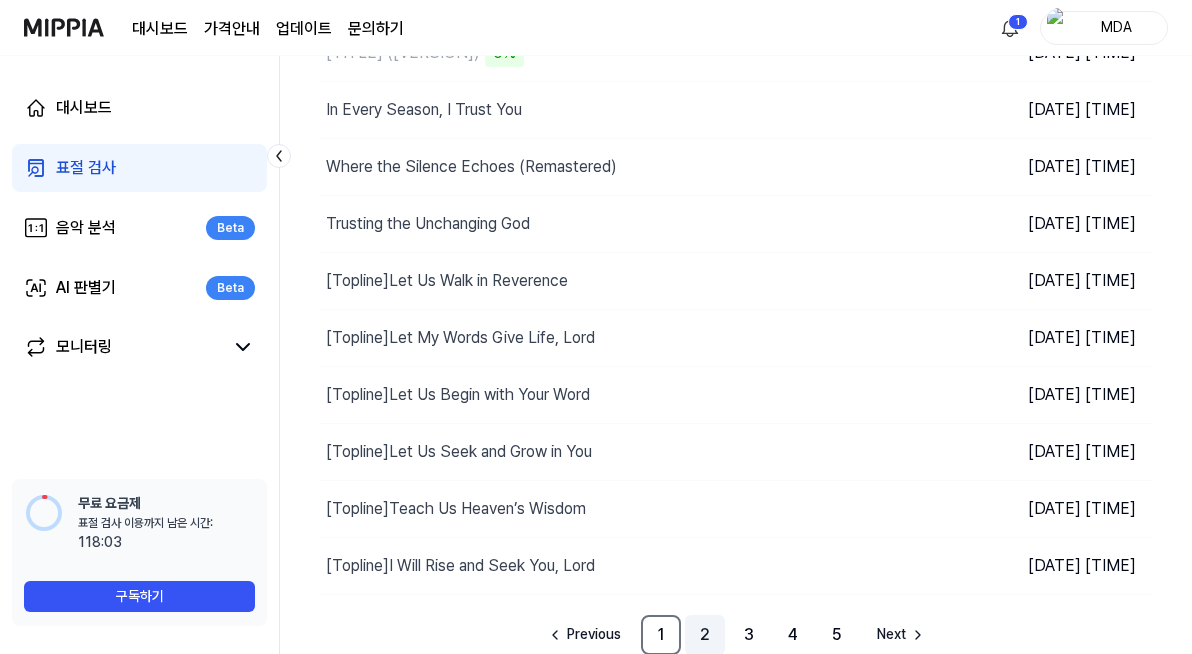 click on "2" at bounding box center (705, 635) 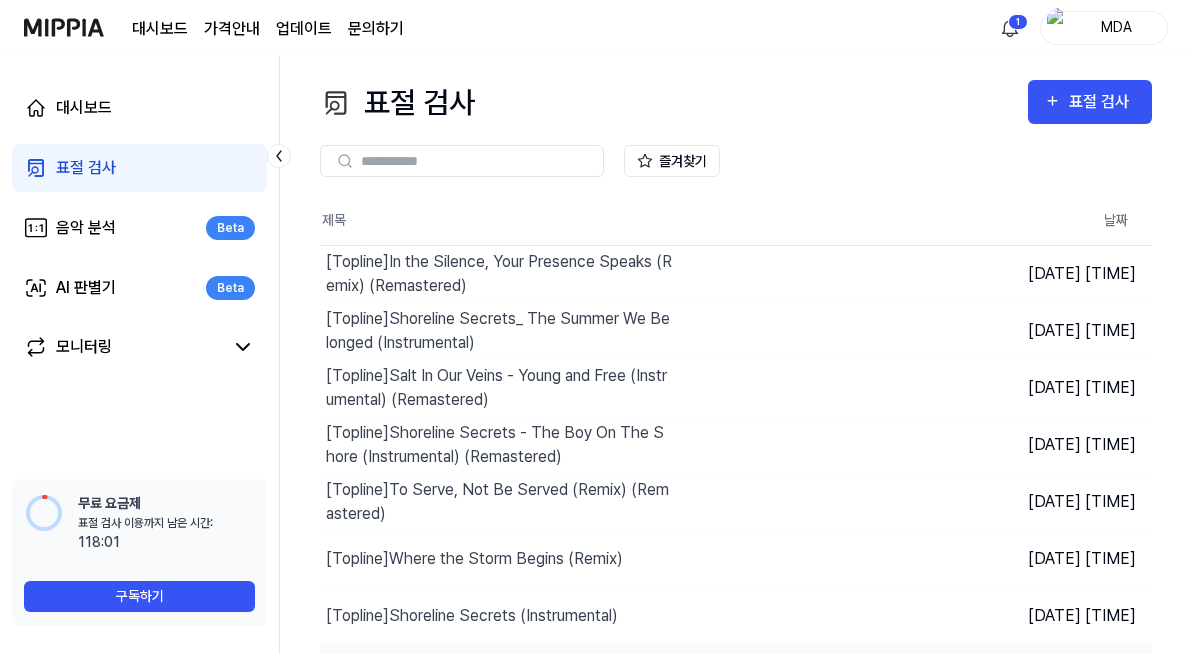 scroll, scrollTop: 221, scrollLeft: 0, axis: vertical 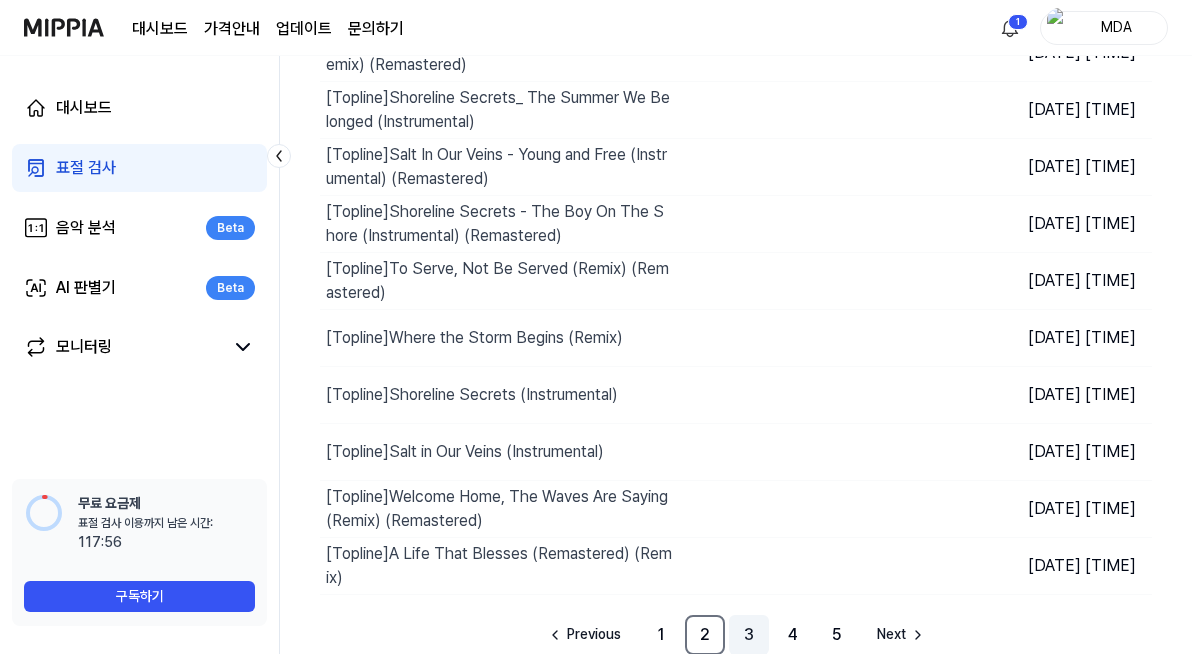 click on "3" at bounding box center (749, 635) 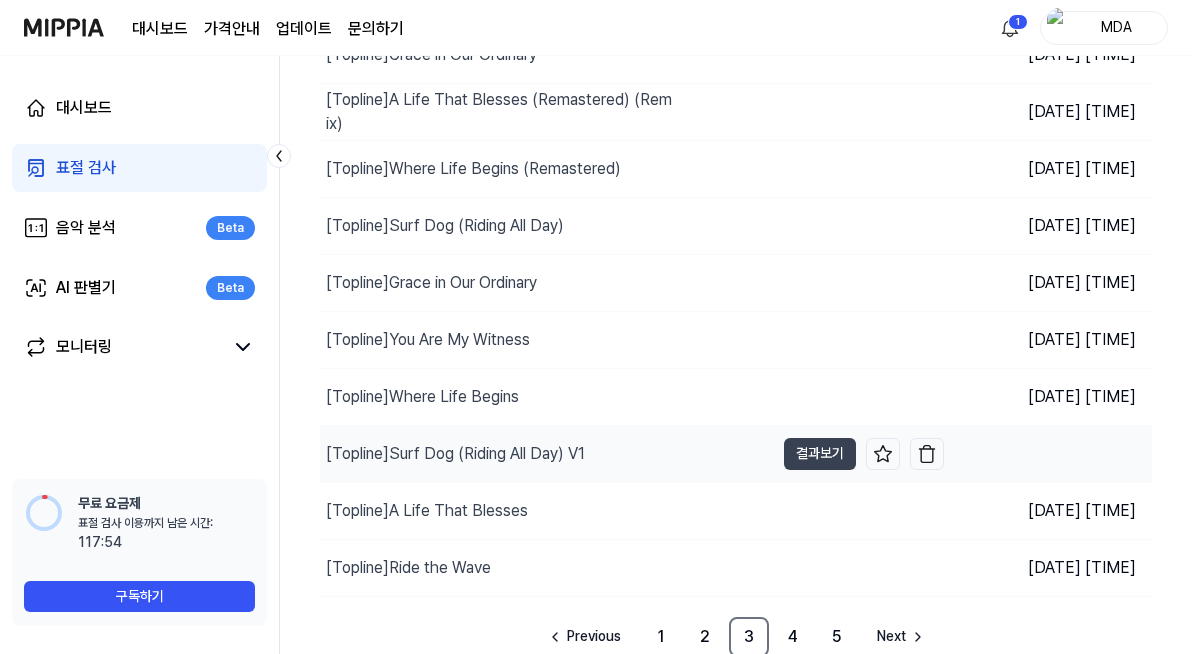 scroll, scrollTop: 221, scrollLeft: 0, axis: vertical 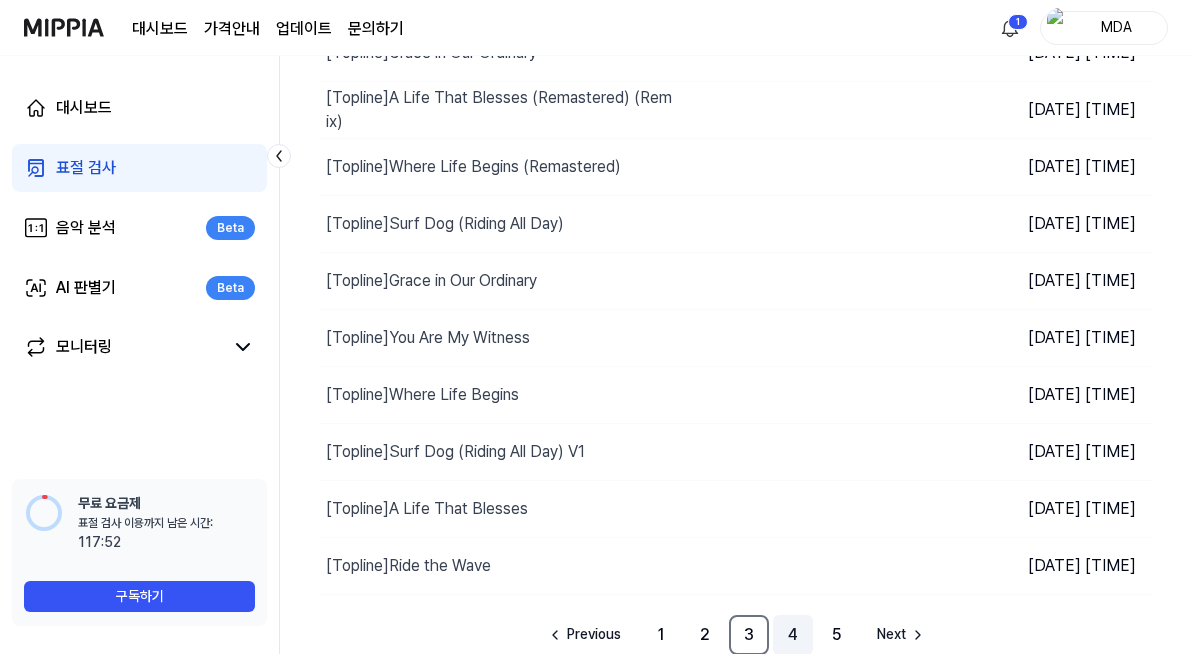 click on "4" at bounding box center (793, 635) 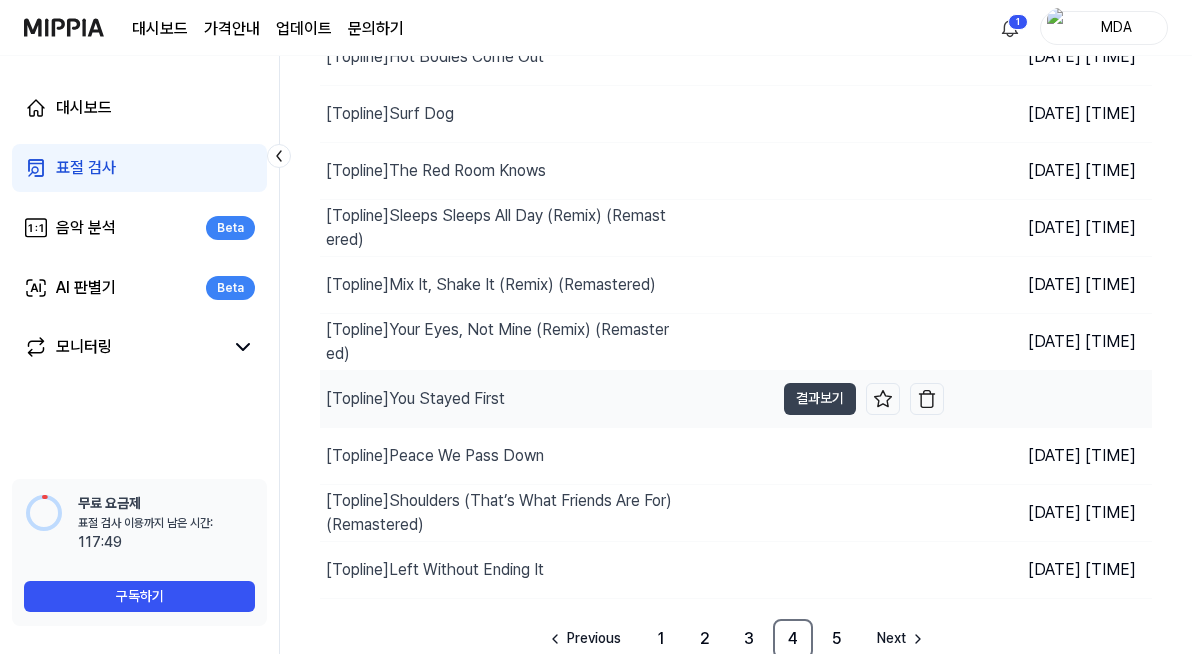 scroll, scrollTop: 221, scrollLeft: 0, axis: vertical 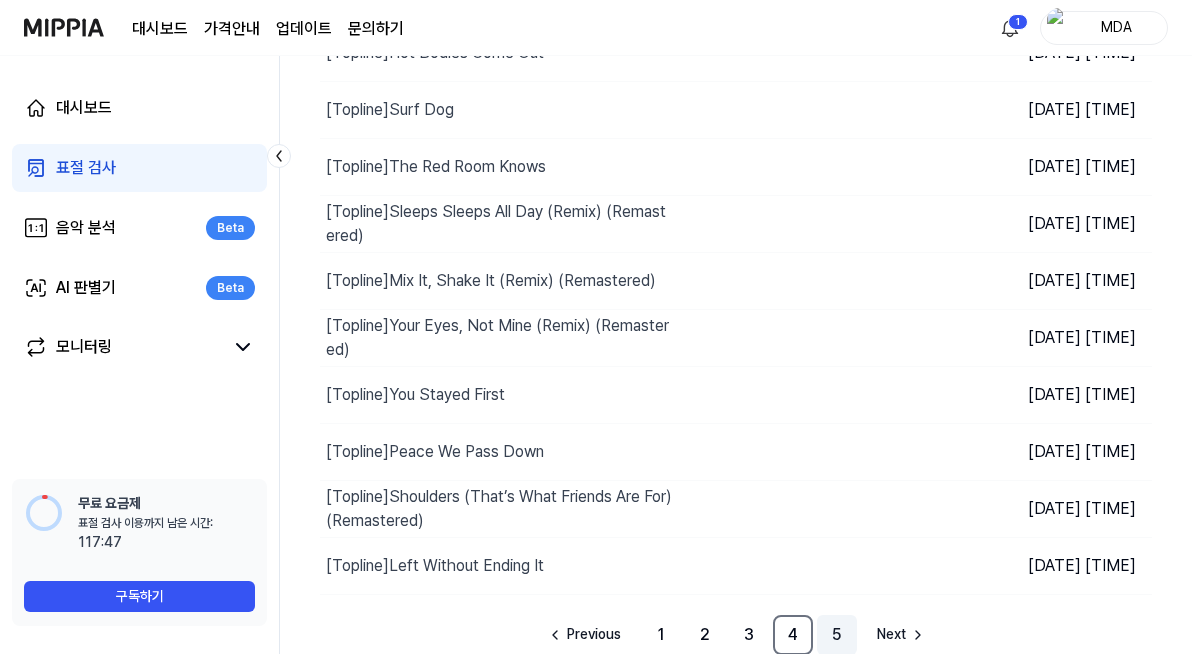 click on "5" at bounding box center [837, 635] 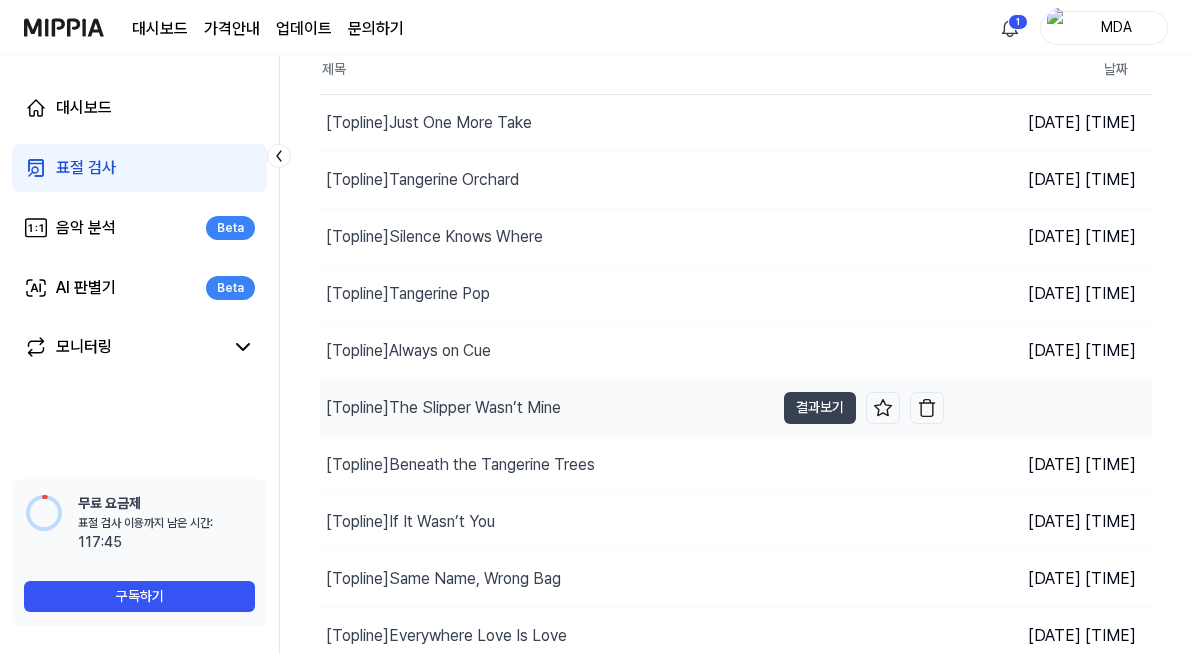 scroll, scrollTop: 221, scrollLeft: 0, axis: vertical 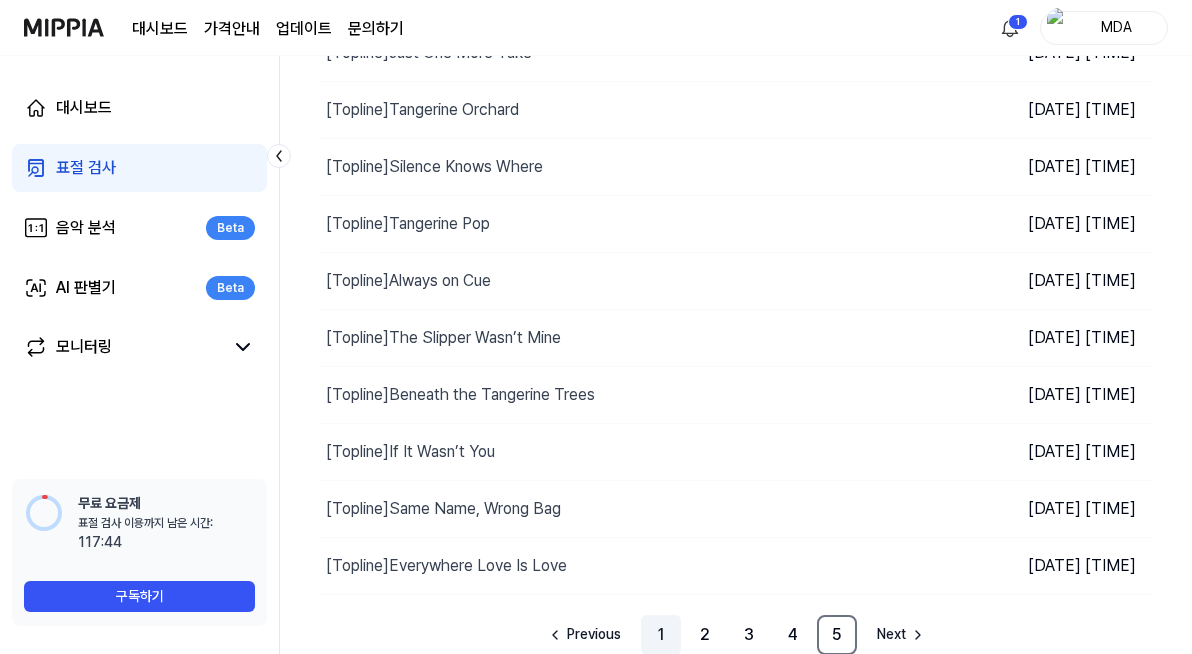 click on "1" at bounding box center [661, 635] 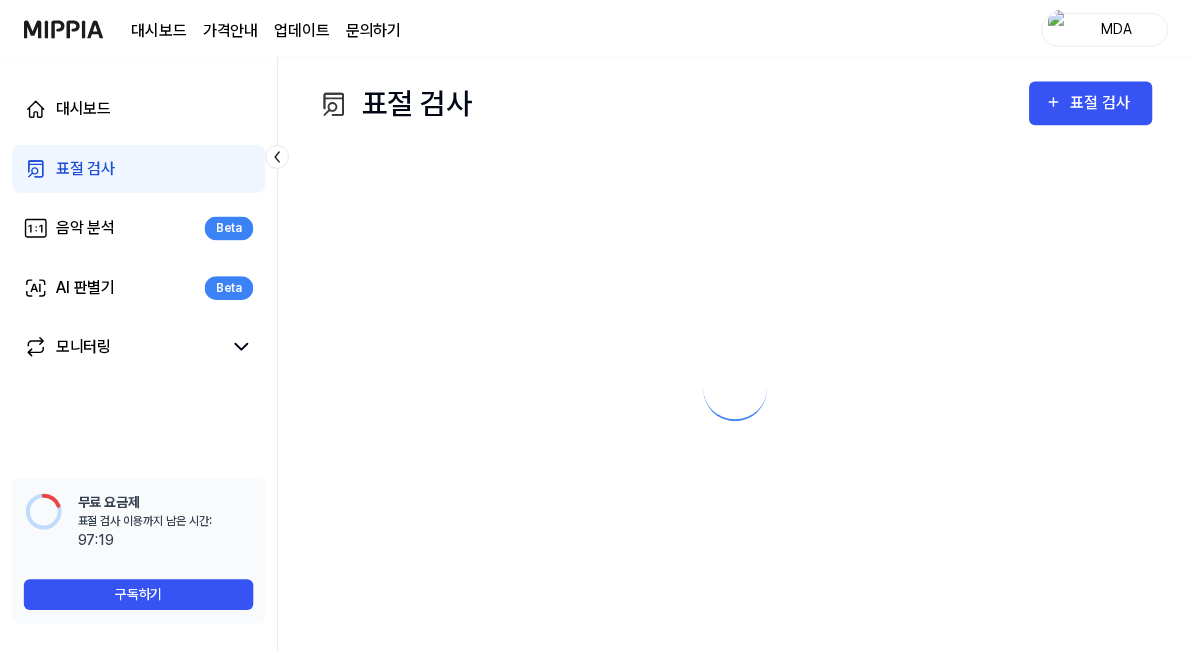 scroll, scrollTop: 0, scrollLeft: 0, axis: both 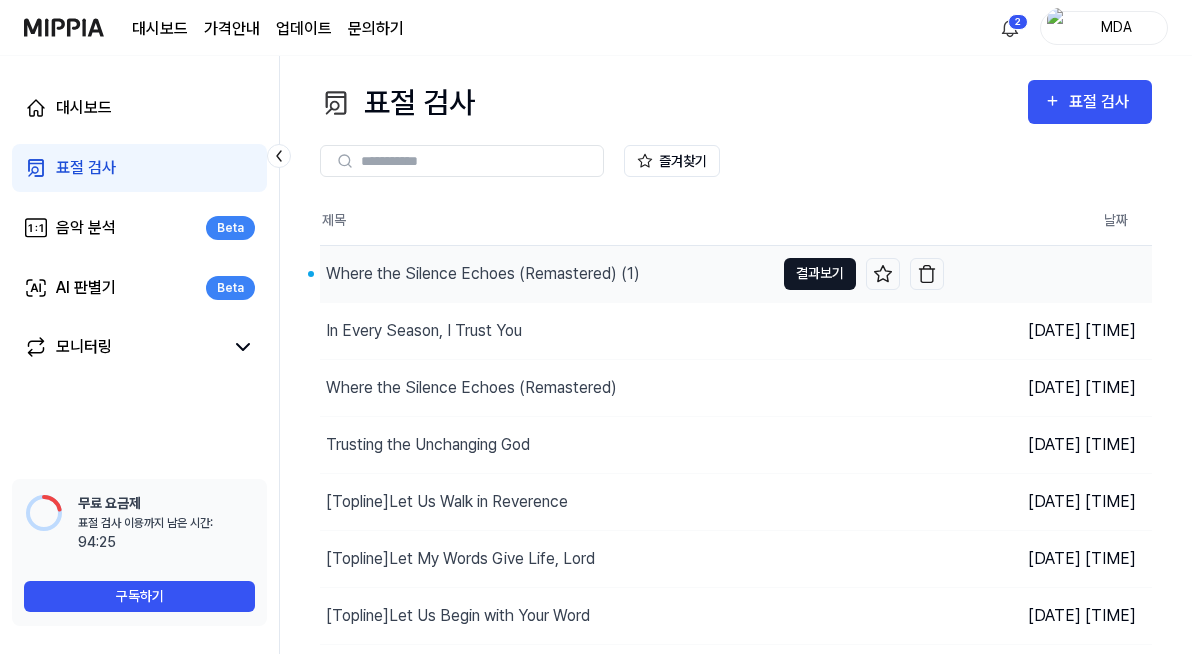 click on "결과보기" at bounding box center [820, 274] 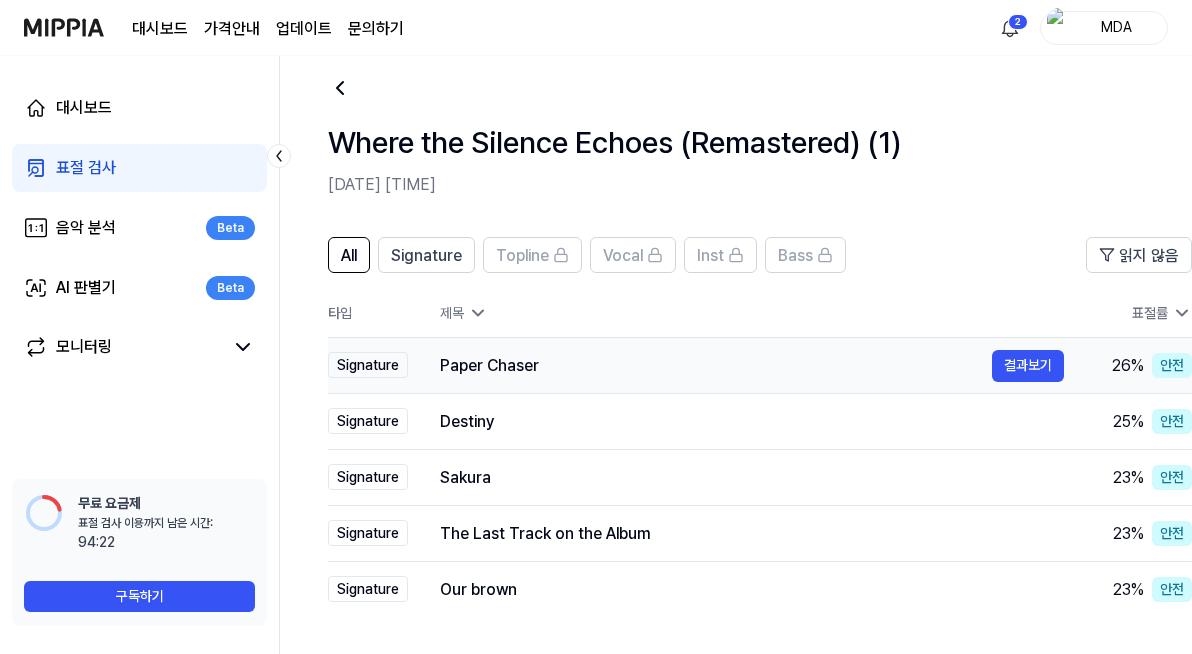 scroll, scrollTop: 0, scrollLeft: 0, axis: both 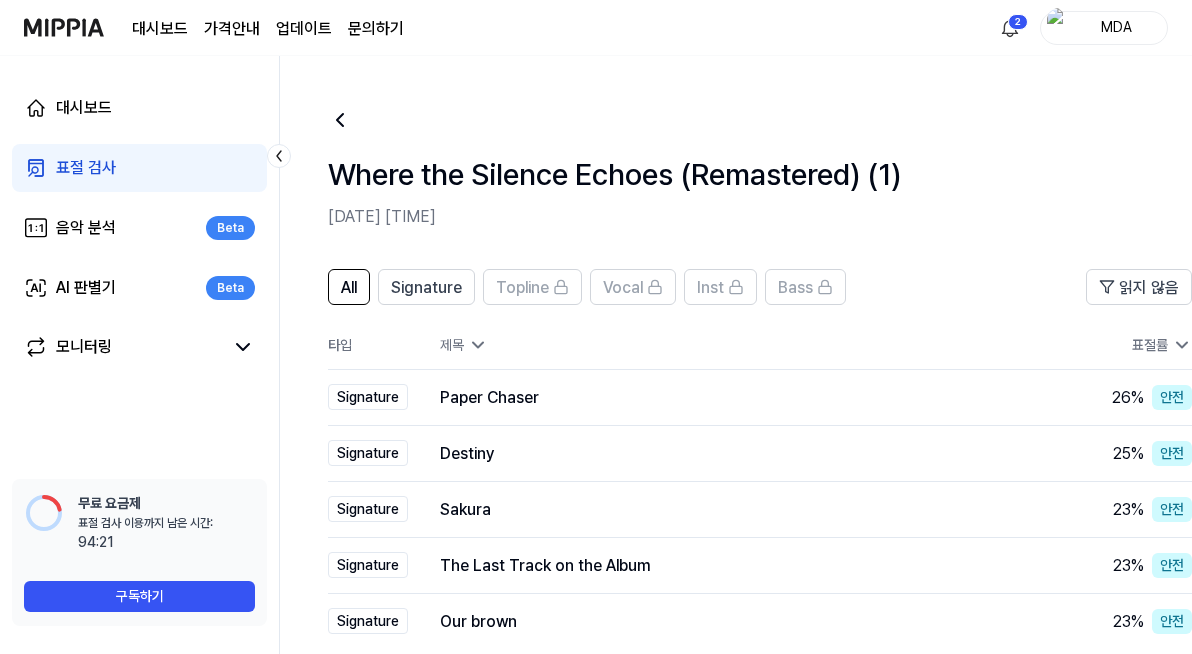 click 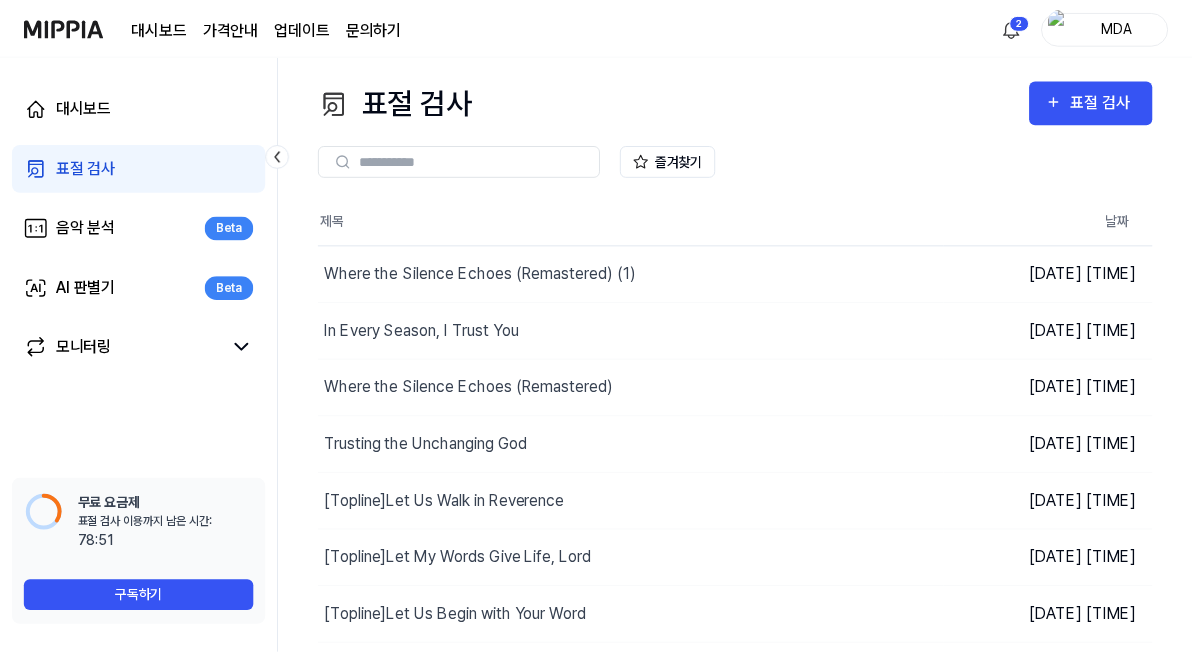 scroll, scrollTop: 0, scrollLeft: 0, axis: both 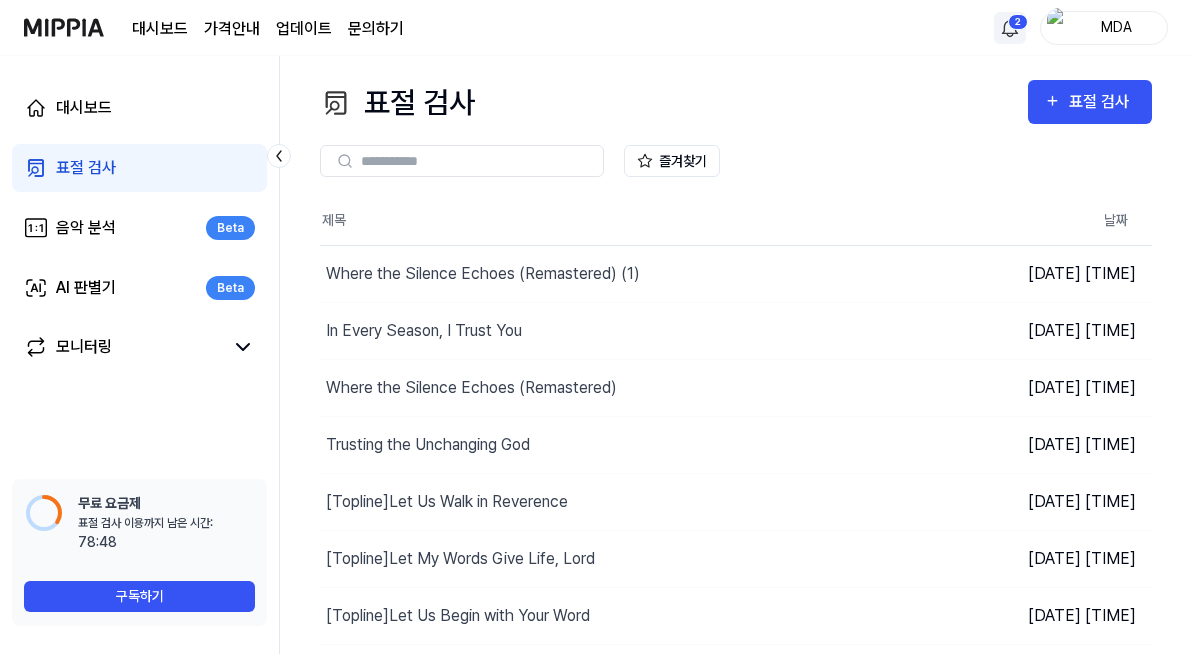 click on "대시보드 가격안내 업데이트 문의하기 MDA 대시보드 표절 검사 음악 분석 Beta AI 판별기 Beta 모니터링 📋  설문조사 음원 표절 검사를 사용해보니 어떠셨나요? 여러분의 피드백을 기다리고 있습니다!  설문조사 하러 가기 무료 요금제 표절 검사 이용까지 남은 시간:  이용 가능 시간:      78:48 구독하기 표절 검사 표절 검사 표절 검사 음악 분석 AI 판별기 즐겨찾기 제목 날짜 Where the Silence Echoes (Remastered) (1) 결과보기 [DATE] [TIME] In Every Season, I Trust You 결과보기 [DATE] [TIME] Where the Silence Echoes (Remastered) 결과보기 [DATE] [TIME] Trusting the Unchanging God 결과보기 [DATE] [TIME] [Topline] Let Us Walk in Reverence 결과보기 [DATE] [TIME] [Topline] Let My Words Give Life, Lord 결과보기 [DATE] [TIME] [Topline] Let Us Begin with Your Word 결과보기 [DATE] [TIME] [Topline] 결과보기 1 2" at bounding box center (596, 327) 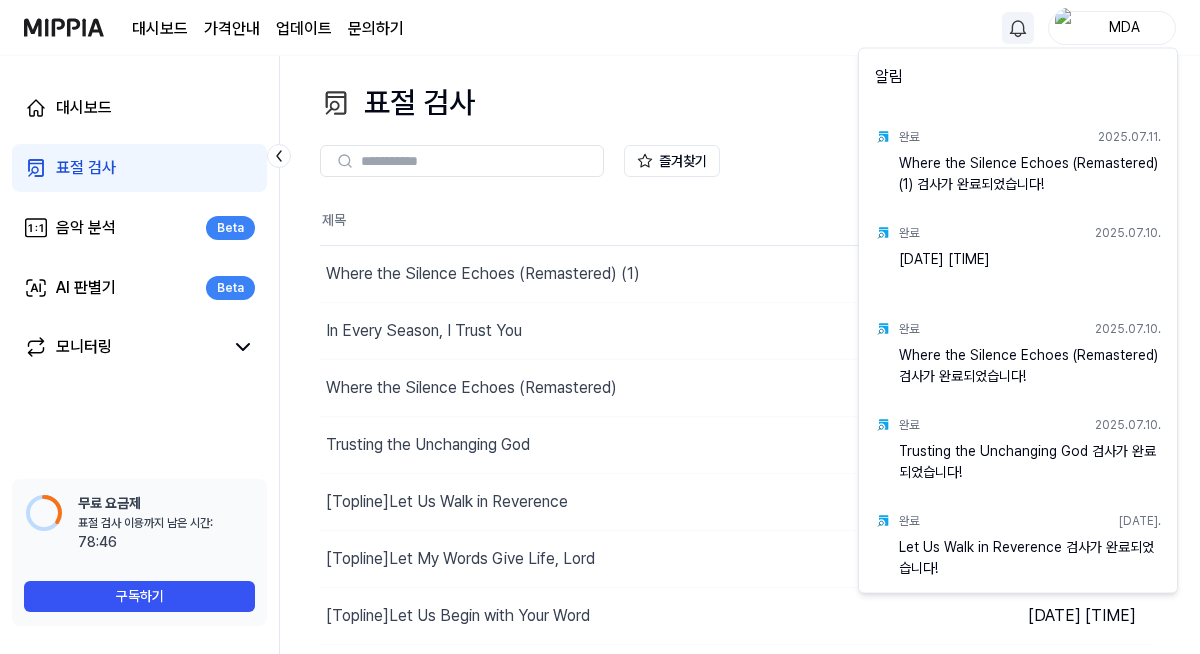 click on "대시보드 가격안내 업데이트 문의하기 MDA 대시보드 표절 검사 음악 분석 Beta AI 판별기 Beta 모니터링 📋  설문조사 음원 표절 검사를 사용해보니 어떠셨나요? 여러분의 피드백을 기다리고 있습니다!  설문조사 하러 가기 무료 요금제 표절 검사 이용까지 남은 시간:  이용 가능 시간:      78:46 구독하기 표절 검사 표절 검사 표절 검사 음악 분석 AI 판별기 즐겨찾기 제목 날짜 Where the Silence Echoes (Remastered) (1) 결과보기 [DATE] [TIME] In Every Season, I Trust You 결과보기 [DATE] [TIME] Where the Silence Echoes (Remastered) 결과보기 [DATE] [TIME] Trusting the Unchanging God 결과보기 [DATE] [TIME] [Topline] Let Us Walk in Reverence 결과보기 [DATE] [TIME] [Topline] Let My Words Give Life, Lord 결과보기 [DATE] [TIME] [Topline] Let Us Begin with Your Word 결과보기 [DATE] [TIME] [Topline] 결과보기 1 2 3" at bounding box center (600, 327) 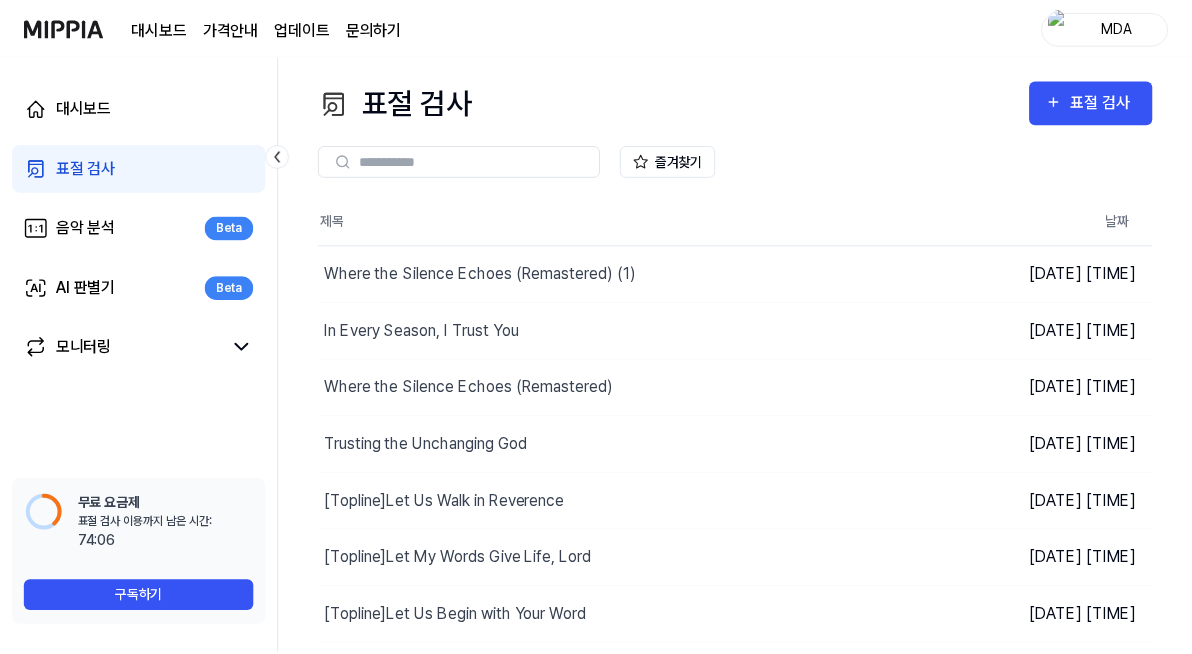 scroll, scrollTop: 0, scrollLeft: 0, axis: both 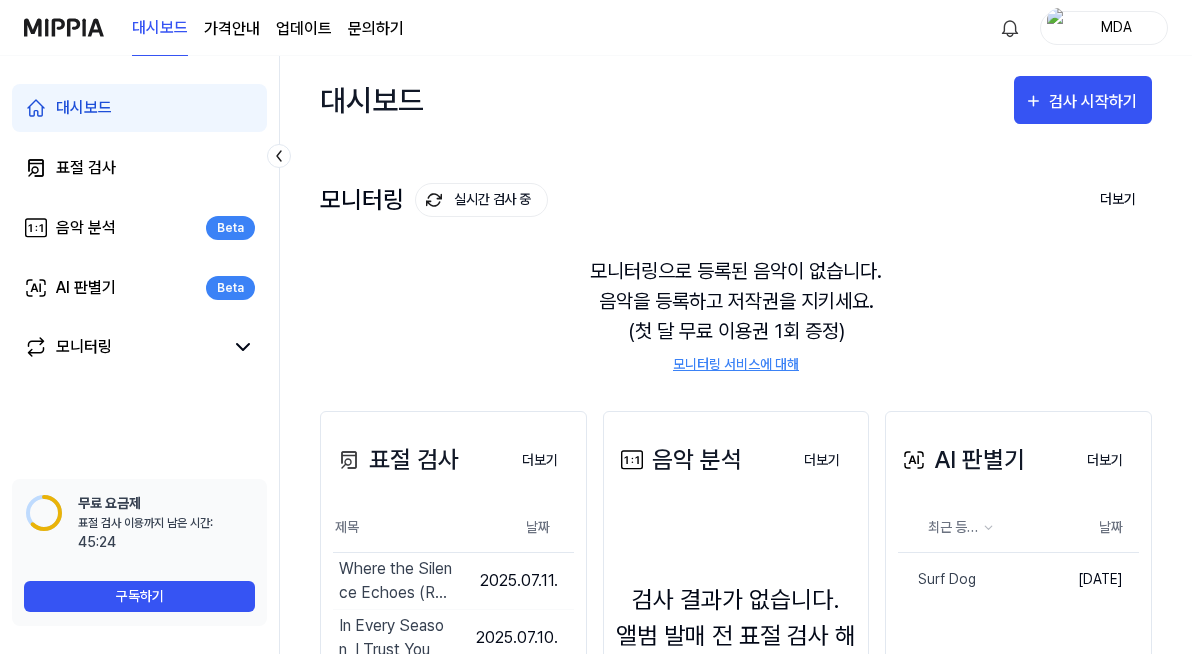 click on "대시보드" at bounding box center (139, 108) 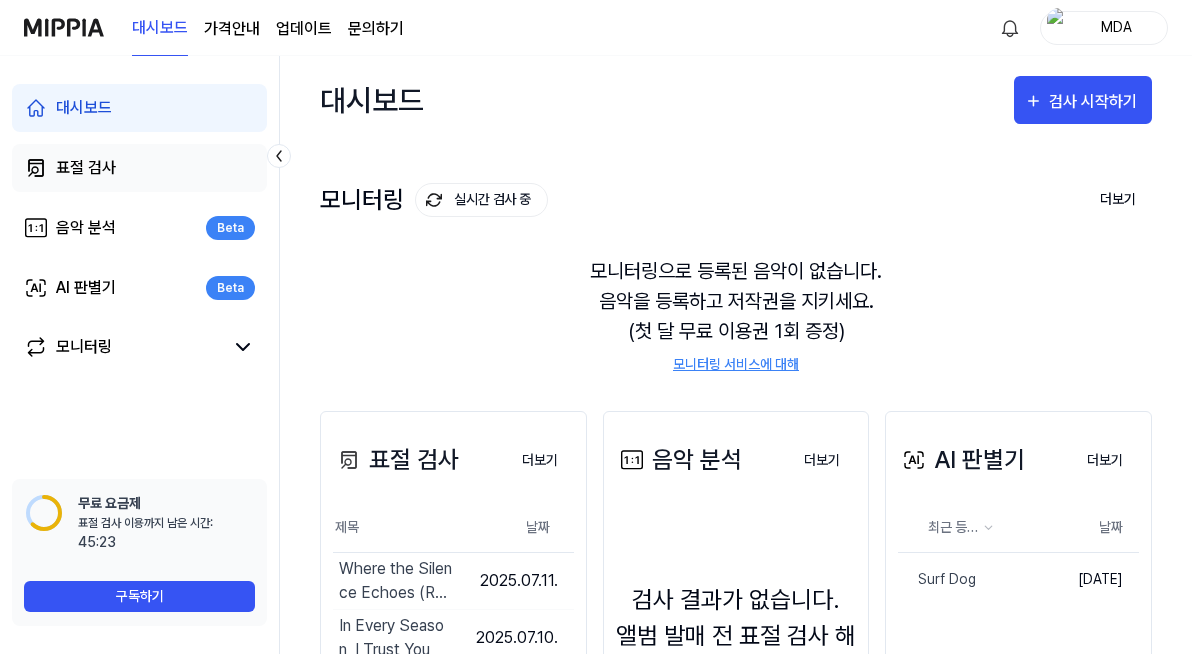 click on "표절 검사" at bounding box center (86, 168) 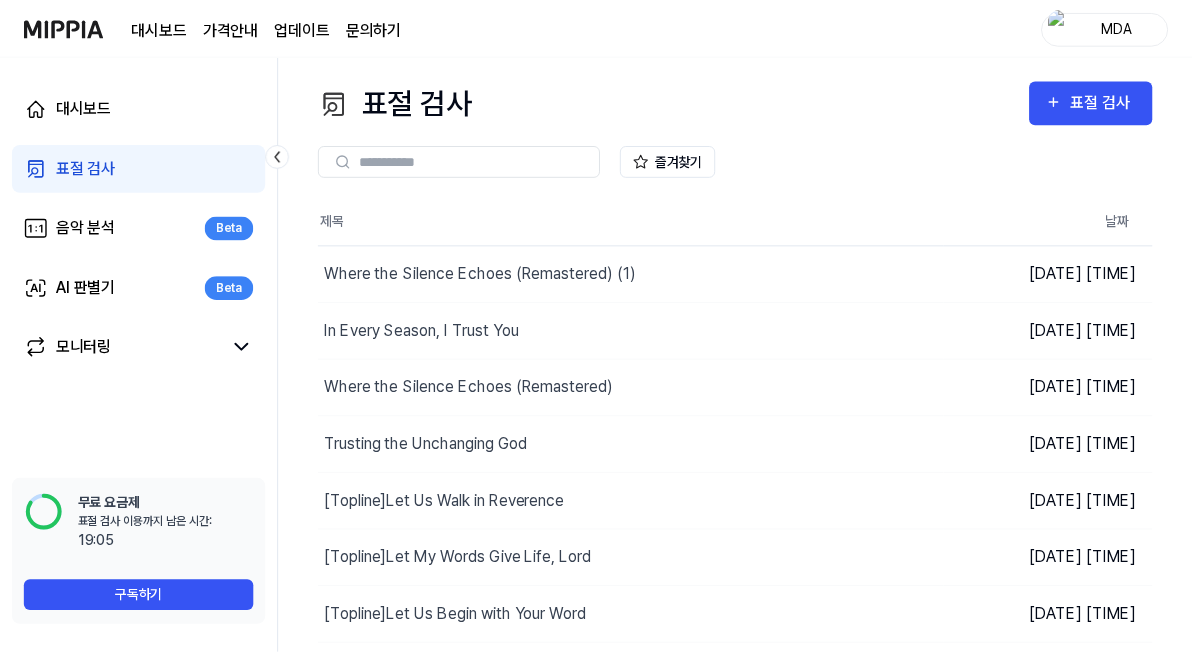 scroll, scrollTop: 0, scrollLeft: 0, axis: both 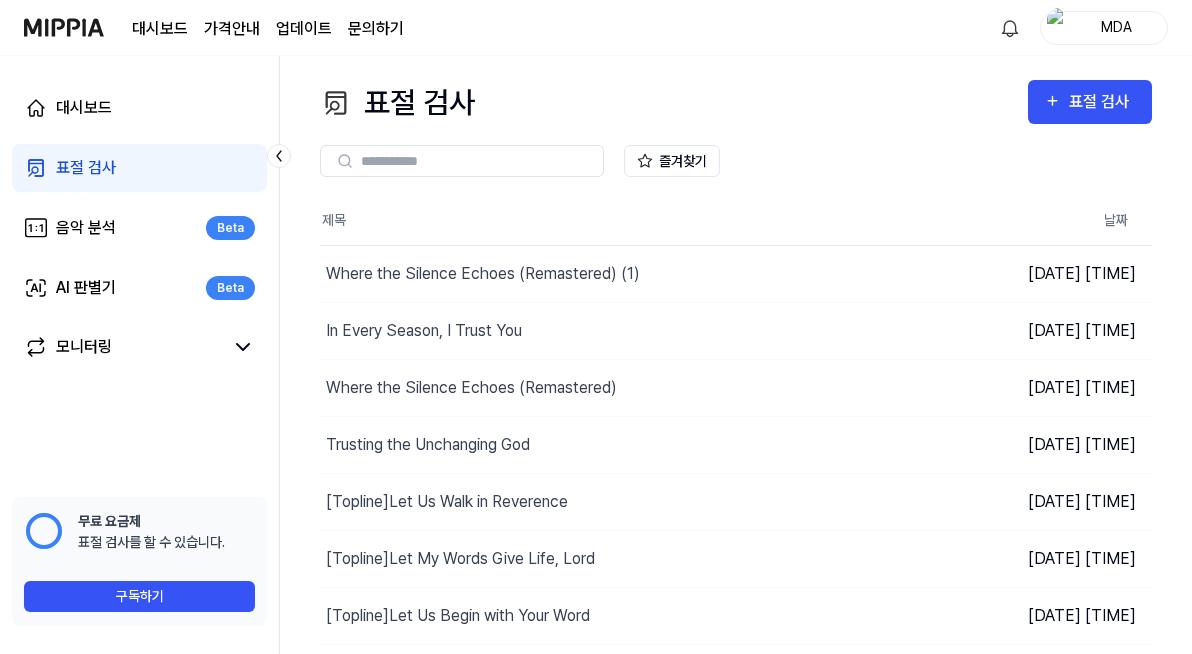 click on "표절 검사" at bounding box center (139, 168) 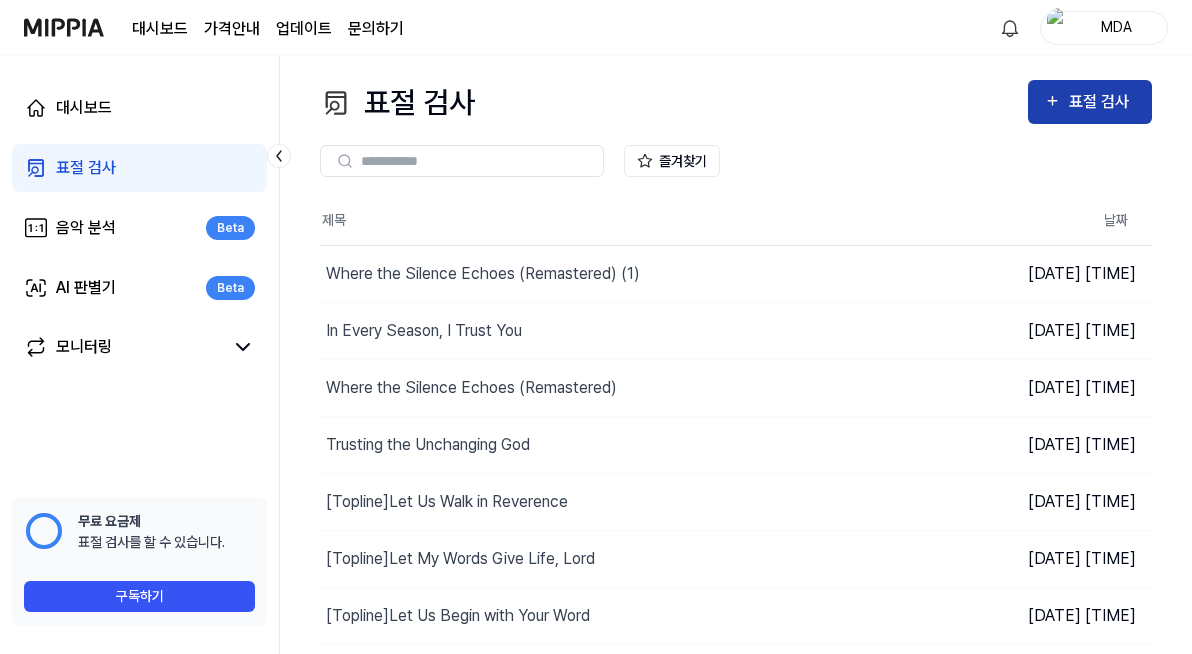 click on "표절 검사" at bounding box center [1102, 102] 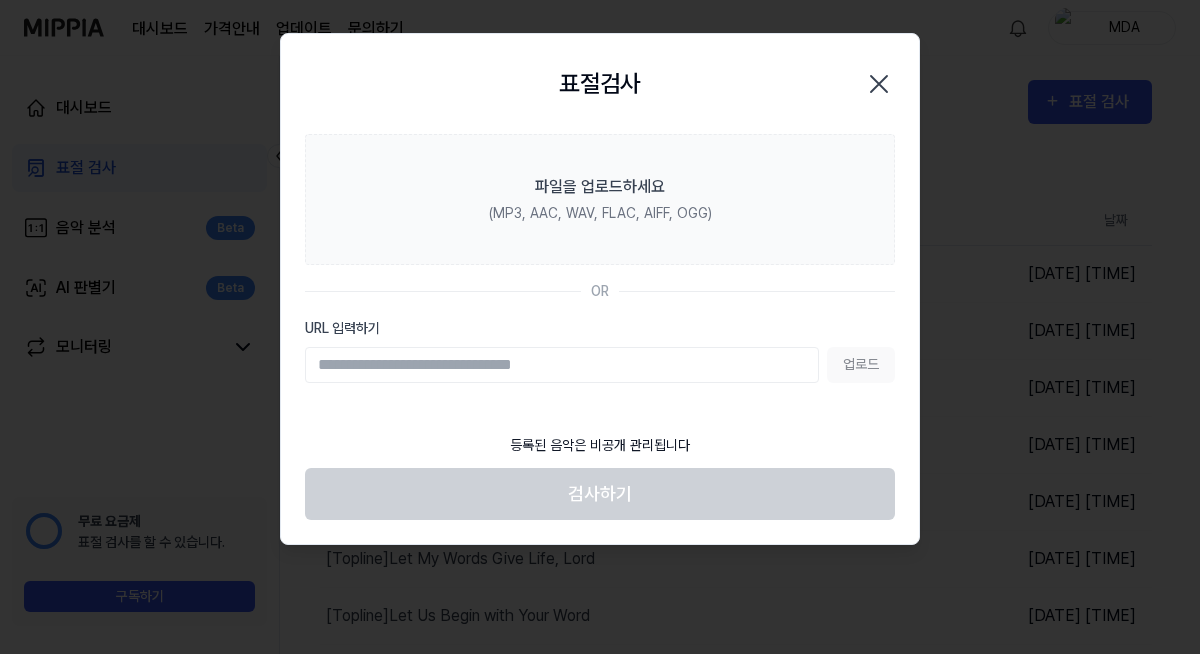 click 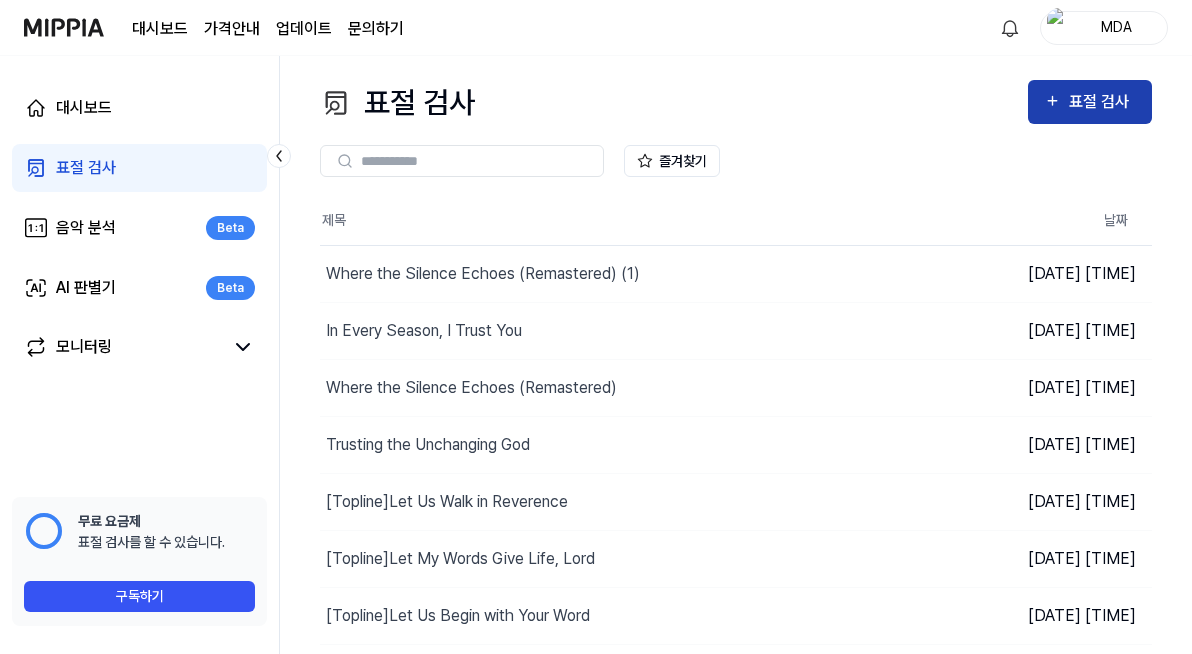 click on "표절 검사" at bounding box center (1102, 102) 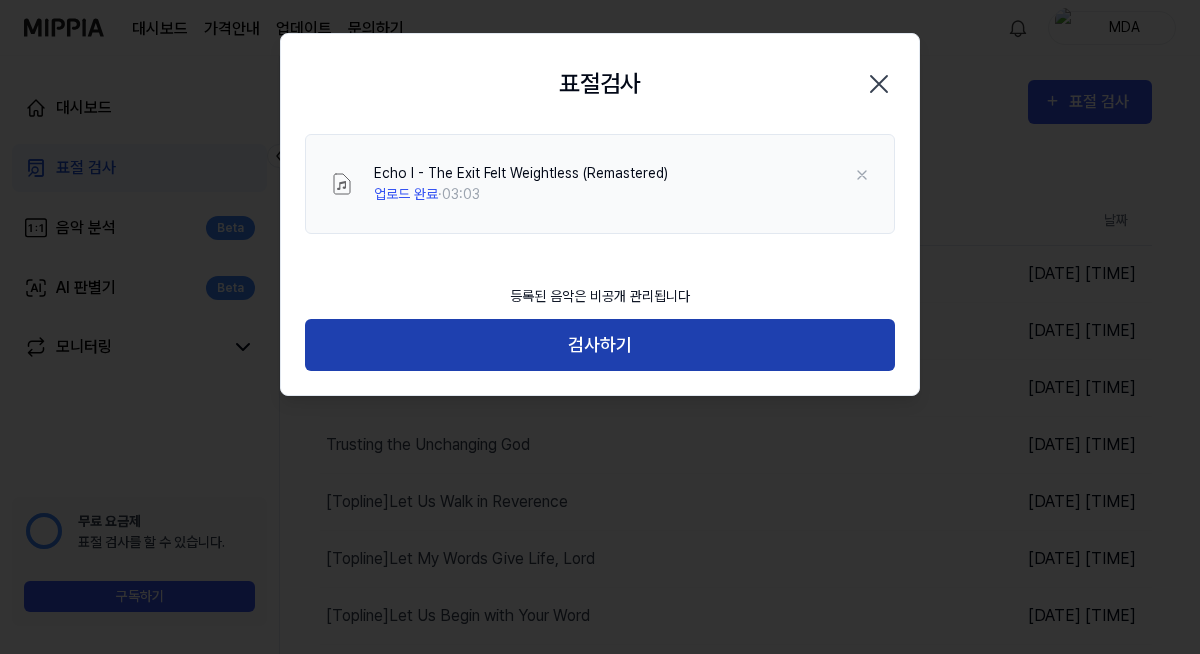 click on "검사하기" at bounding box center (600, 345) 